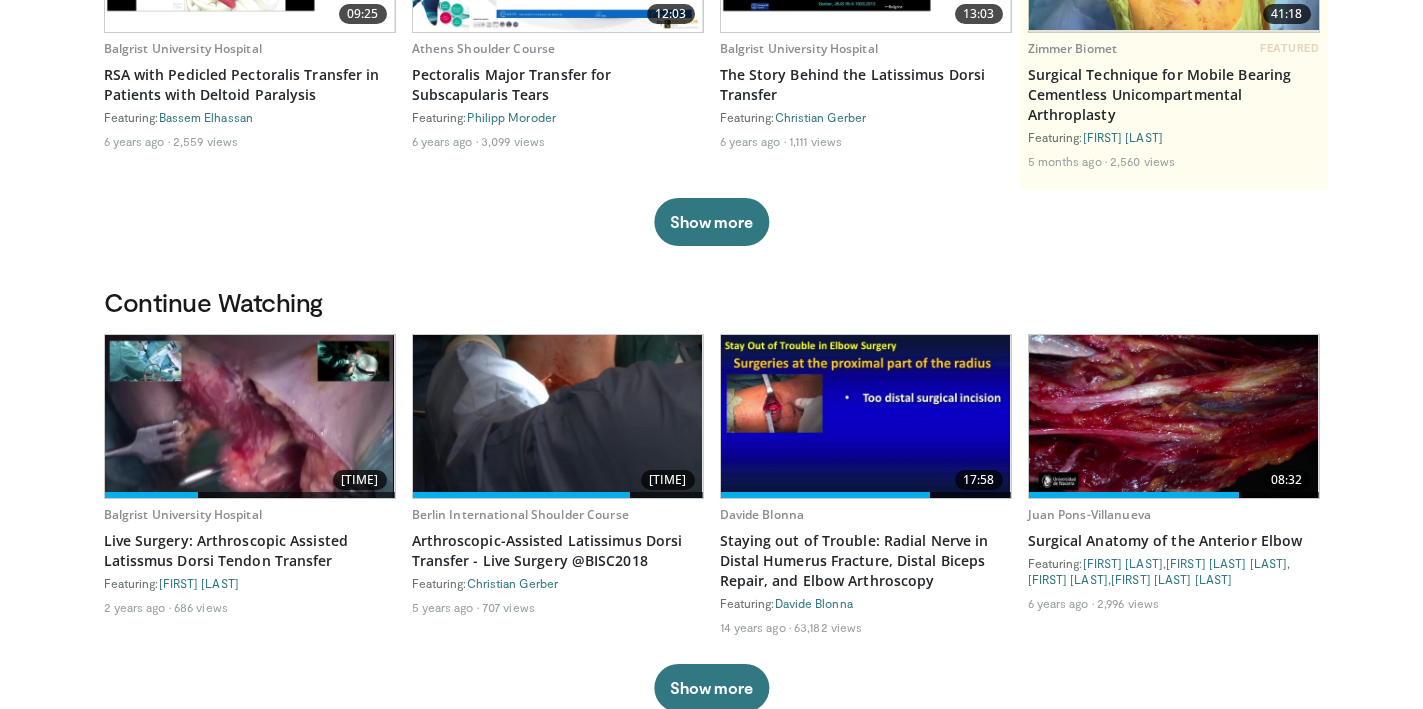 scroll, scrollTop: 342, scrollLeft: 0, axis: vertical 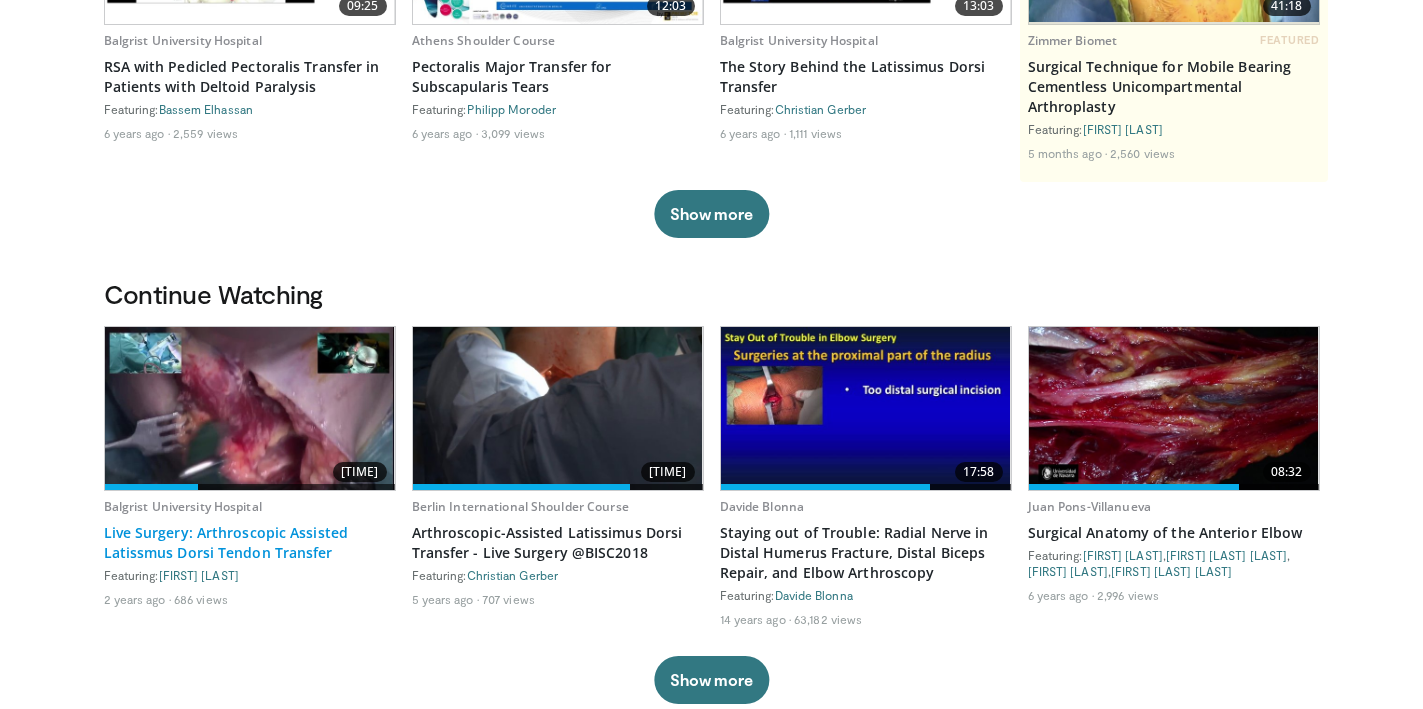 click on "Live Surgery: Arthroscopic Assisted Latissmus Dorsi Tendon Transfer" at bounding box center (250, 543) 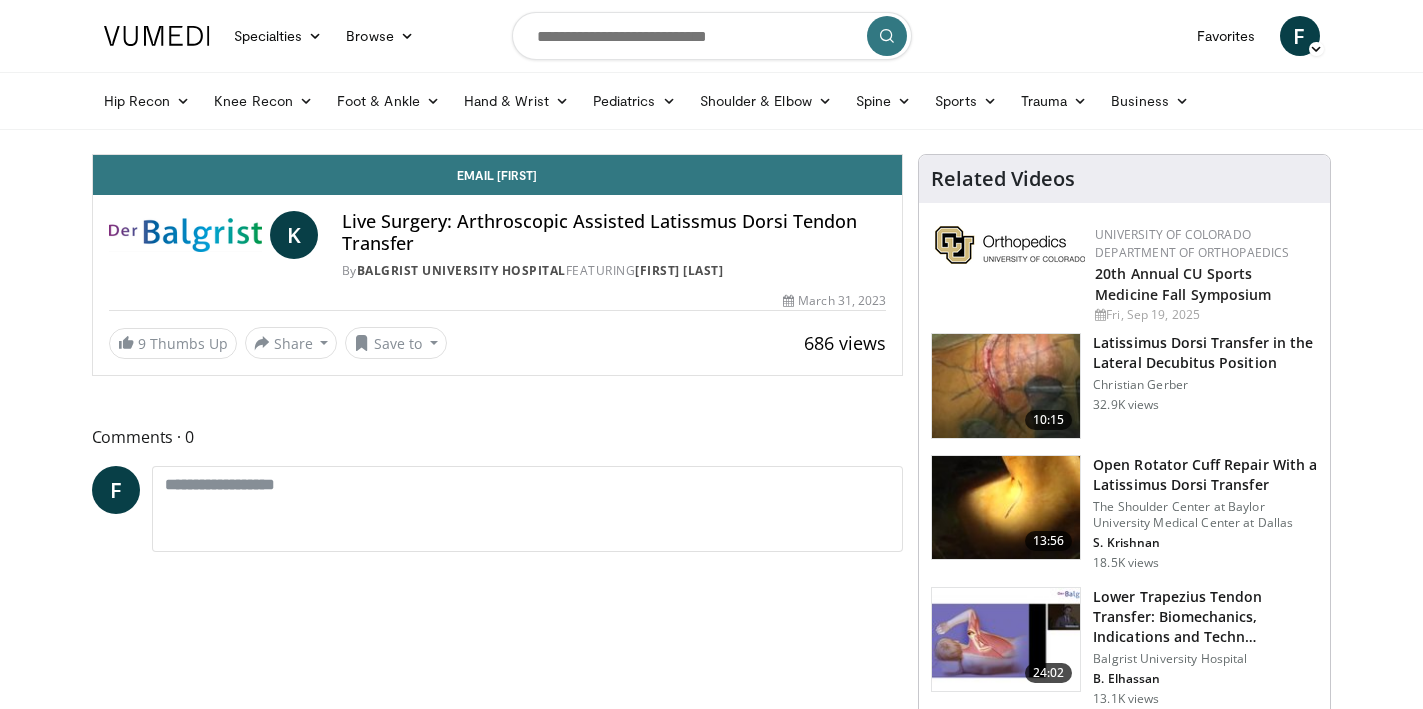 scroll, scrollTop: 0, scrollLeft: 0, axis: both 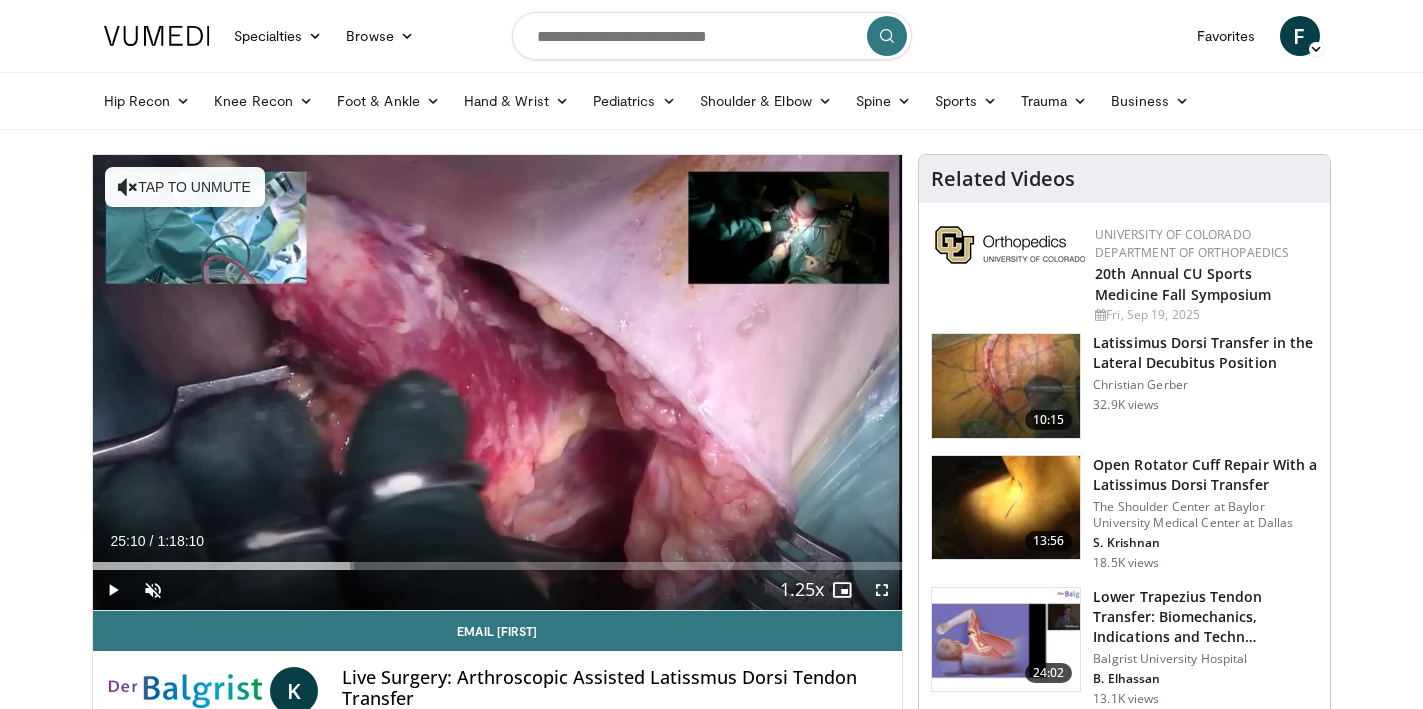 click at bounding box center [113, 590] 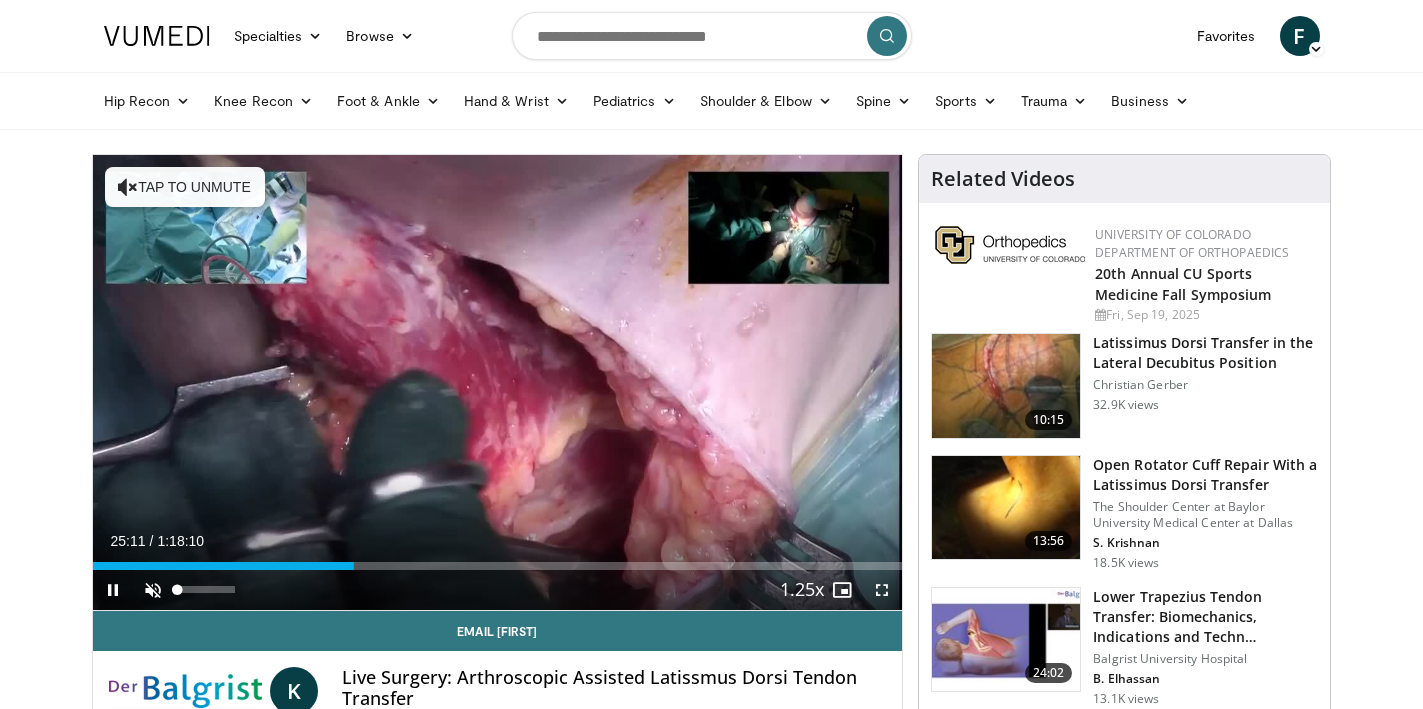 click at bounding box center [153, 590] 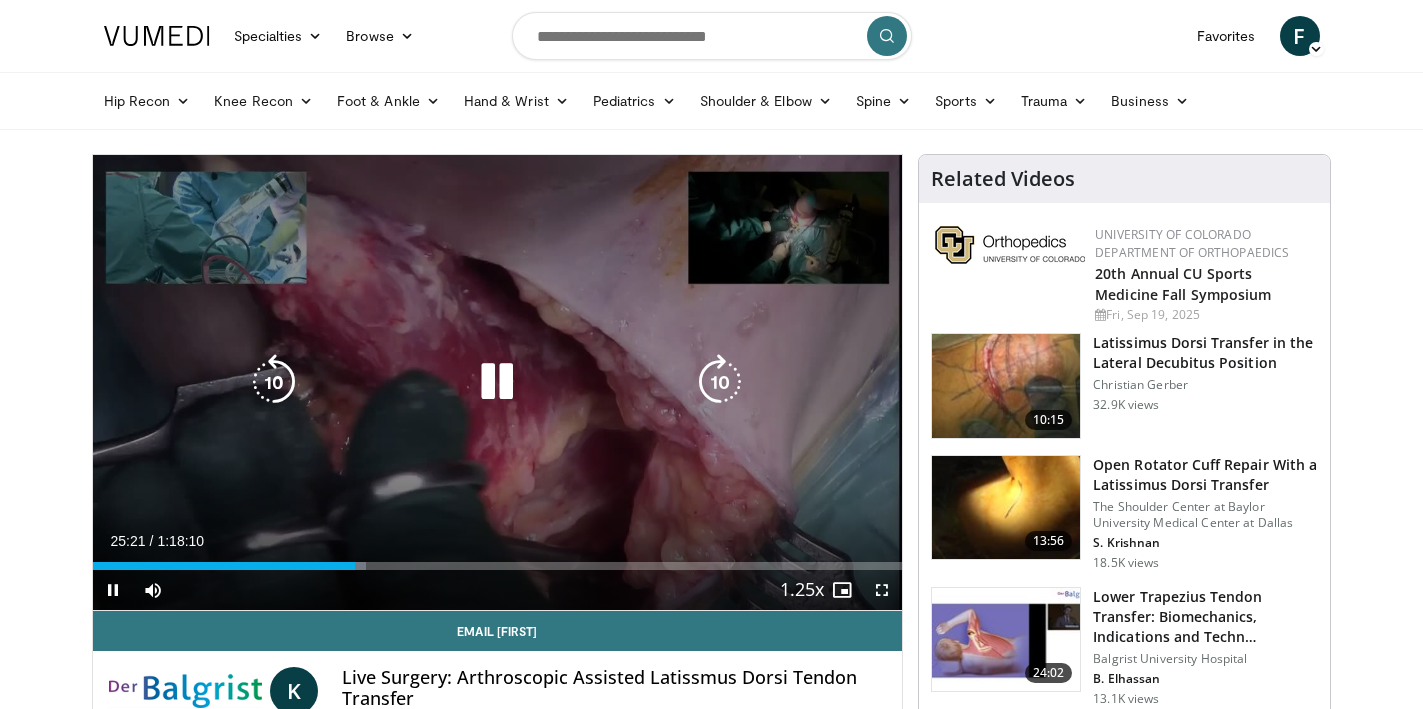 click at bounding box center [720, 382] 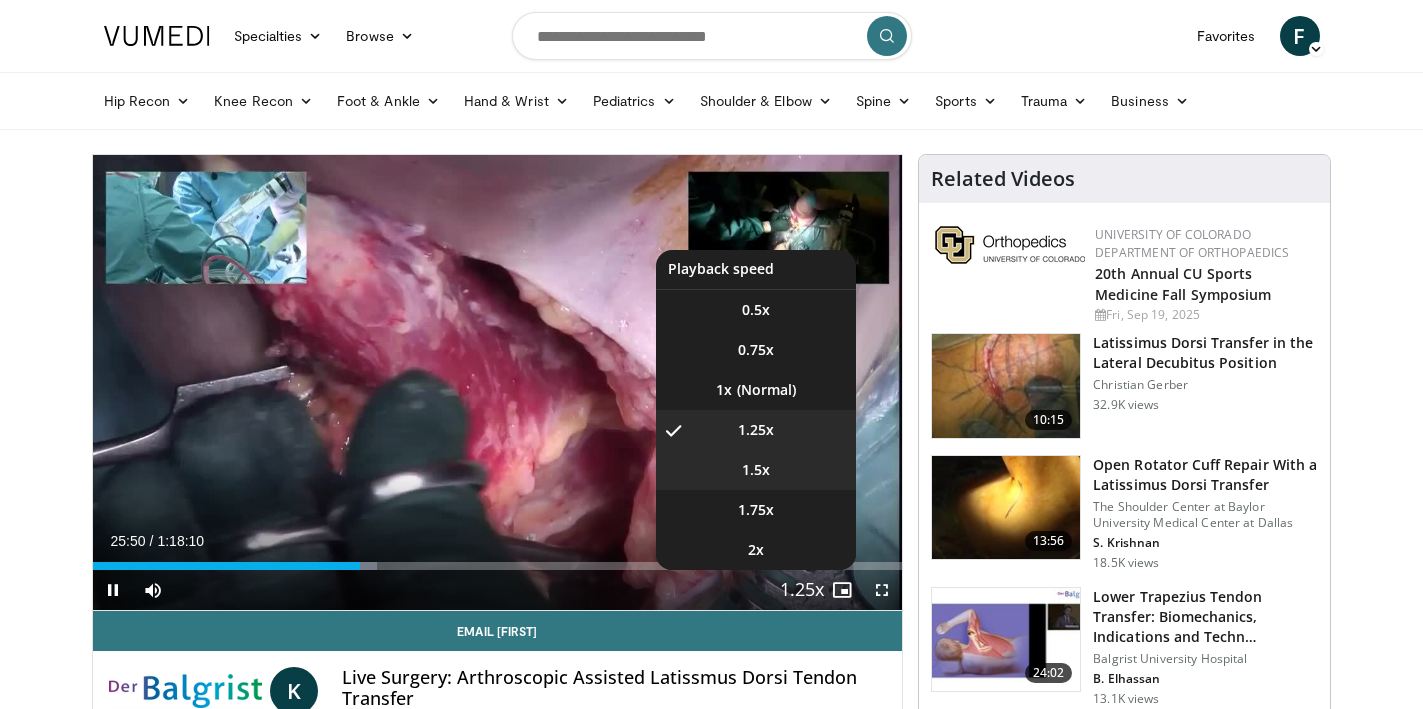 click on "1.5x" at bounding box center [756, 470] 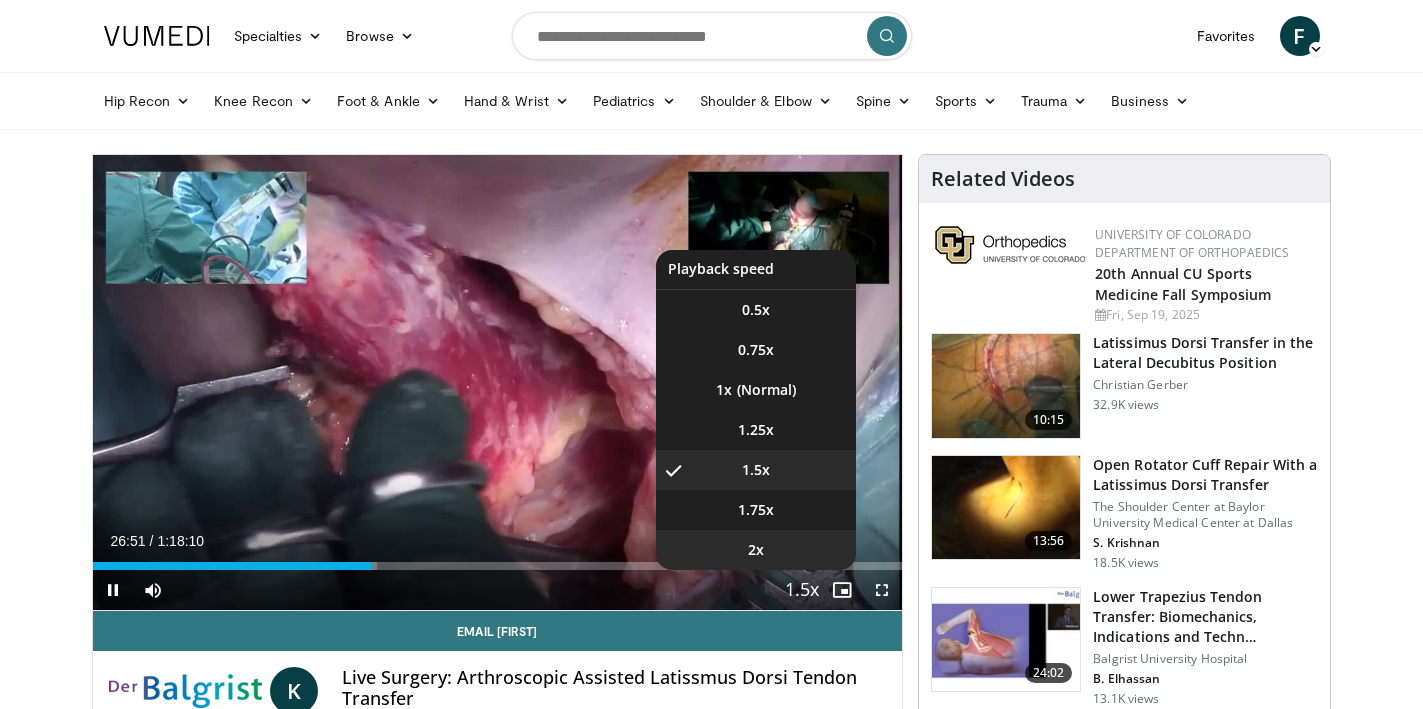 click on "2x" at bounding box center (756, 550) 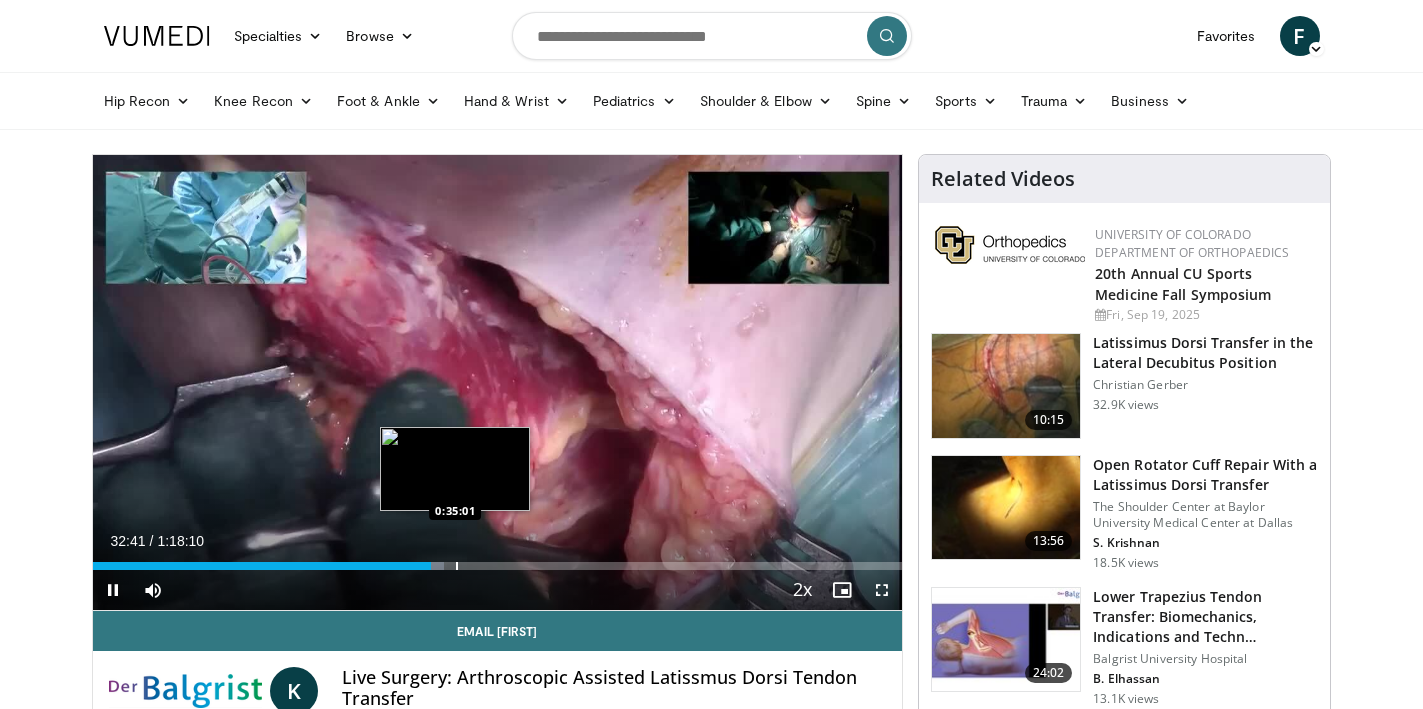 click at bounding box center (457, 566) 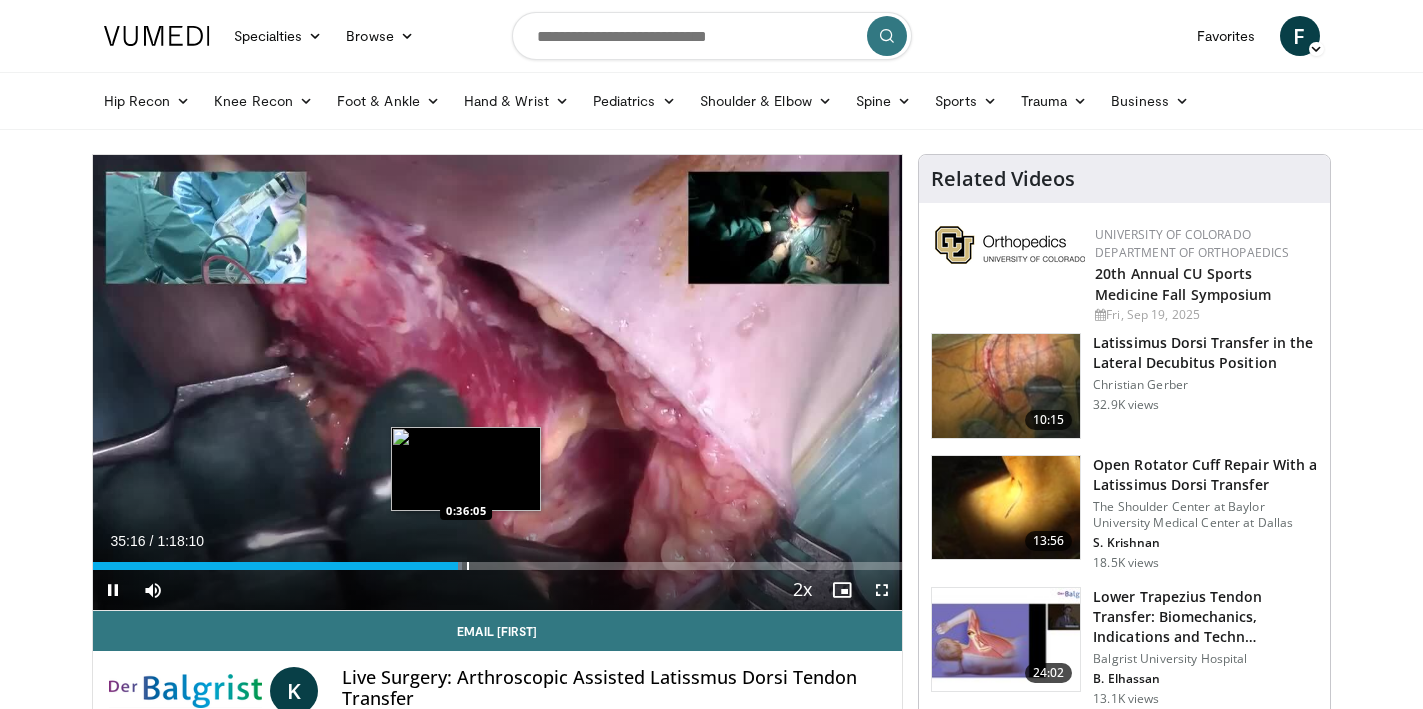 click at bounding box center (468, 566) 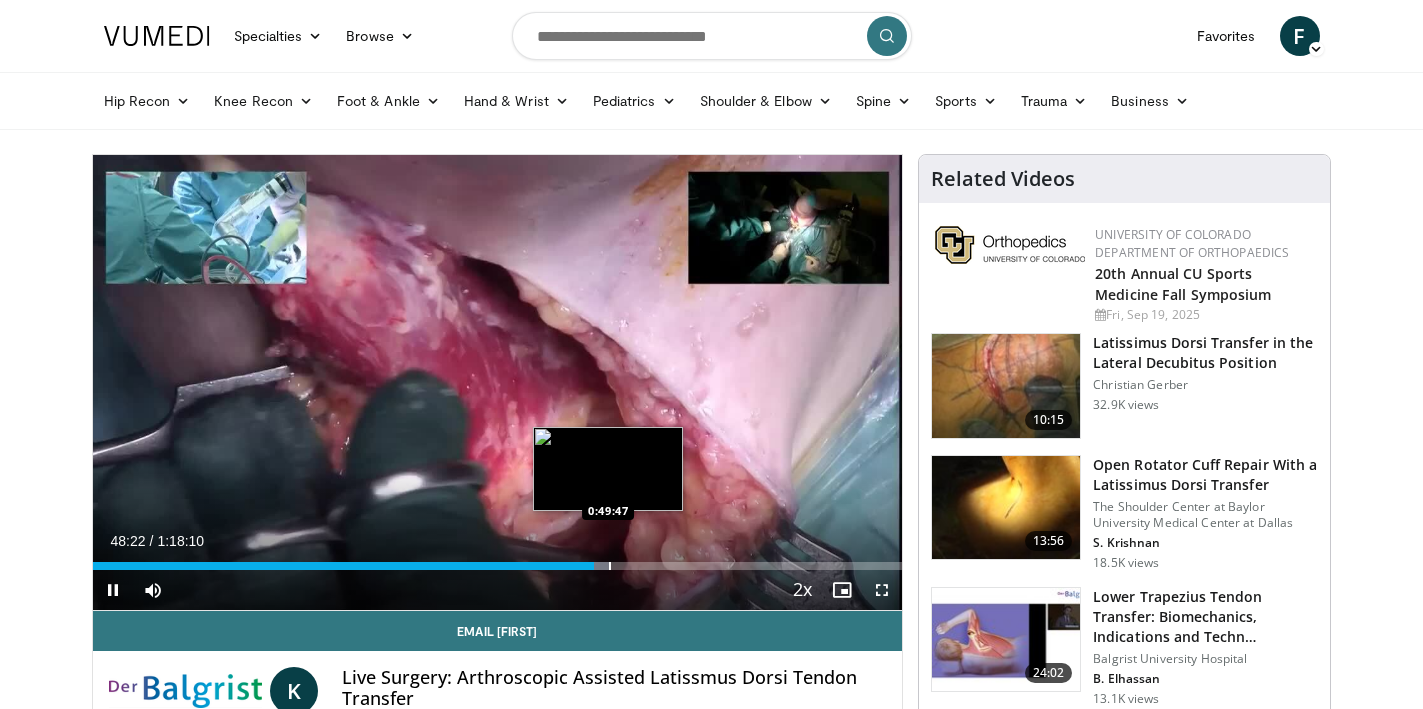 click at bounding box center (610, 566) 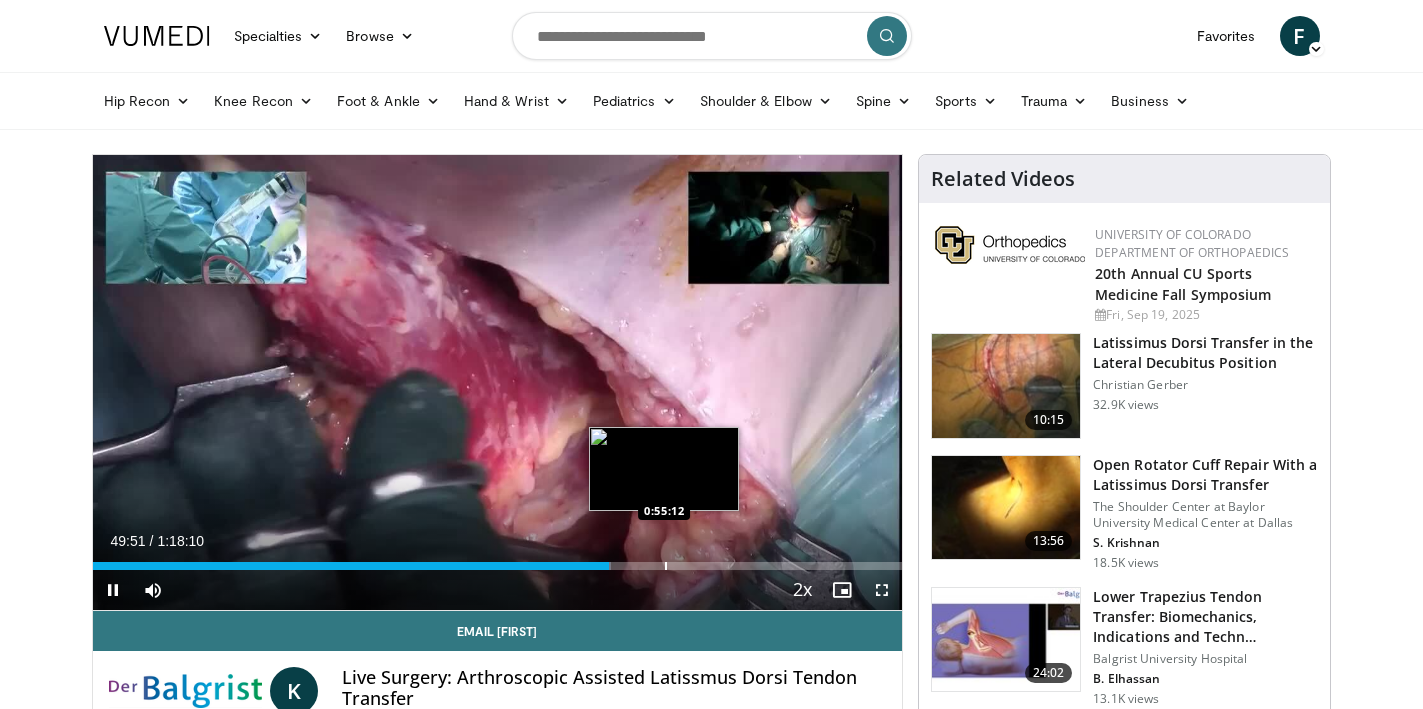 click at bounding box center (666, 566) 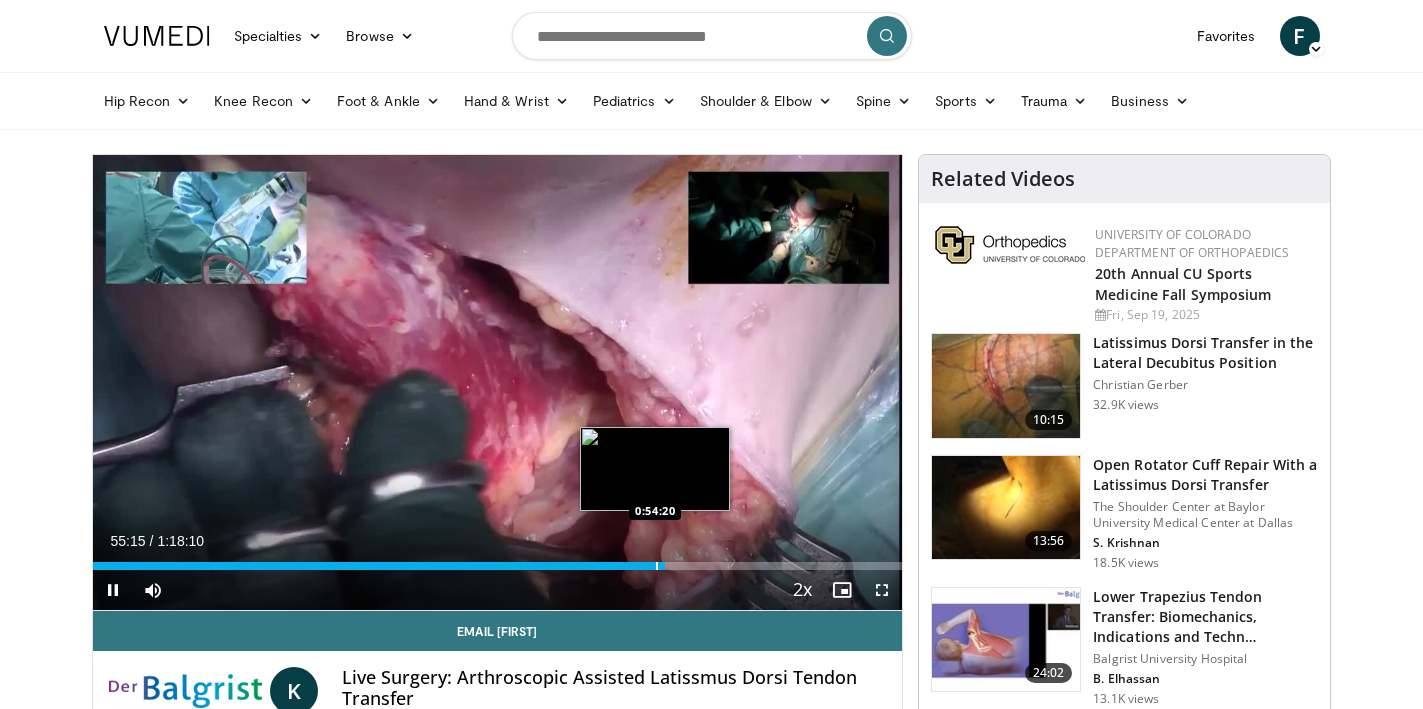 click at bounding box center (657, 566) 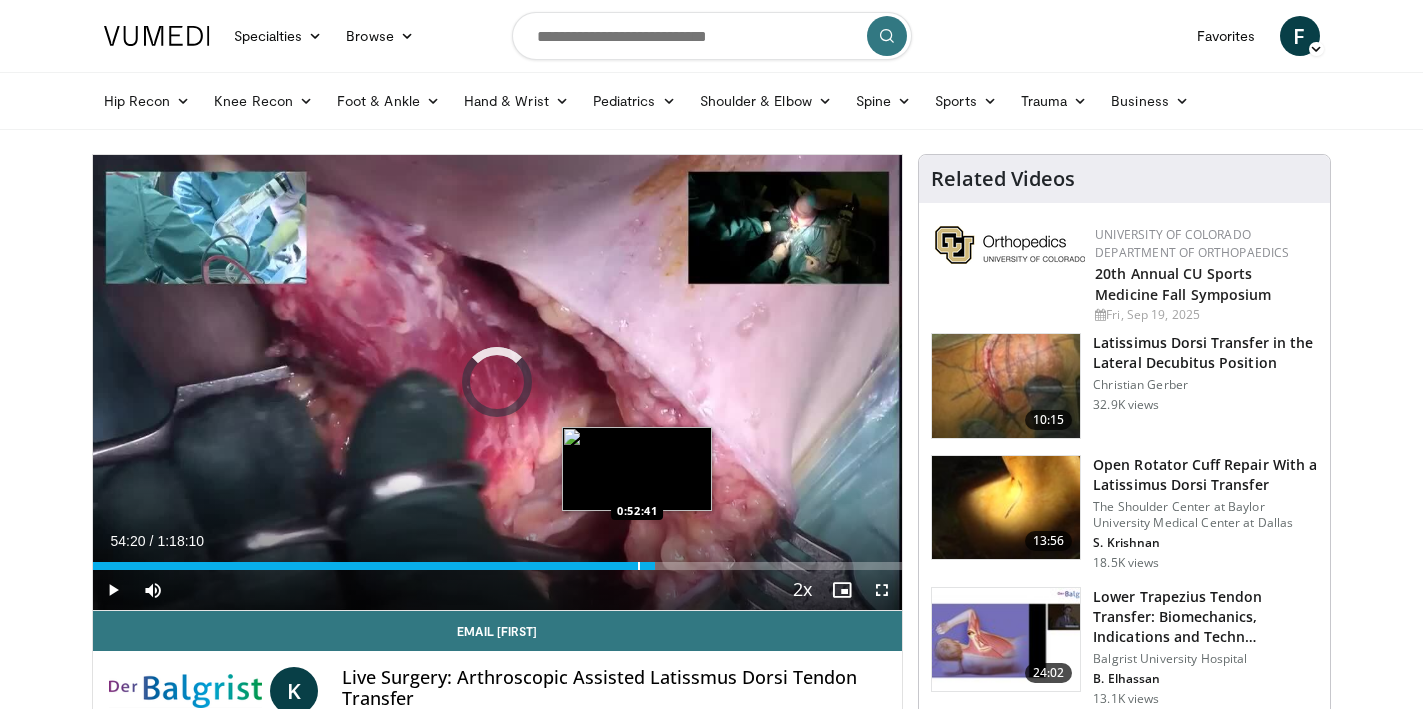 click at bounding box center [639, 566] 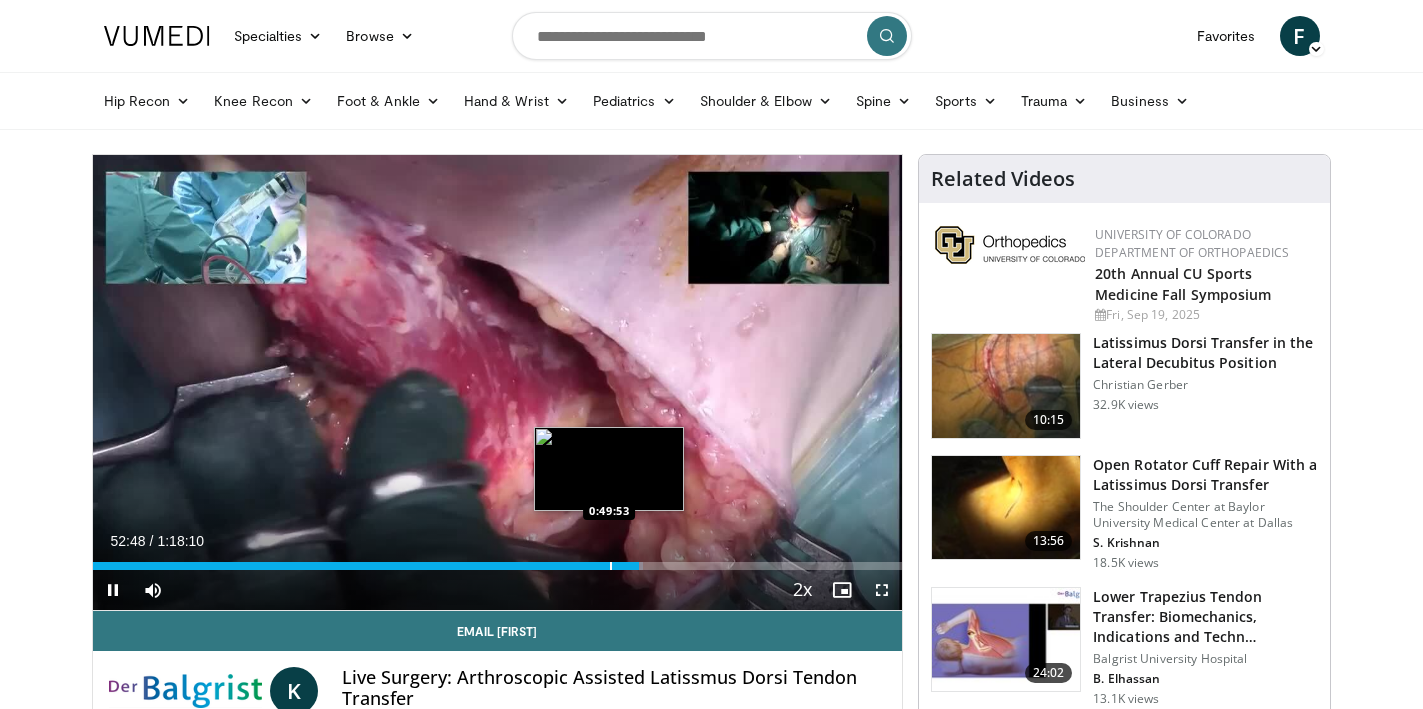 click at bounding box center (611, 566) 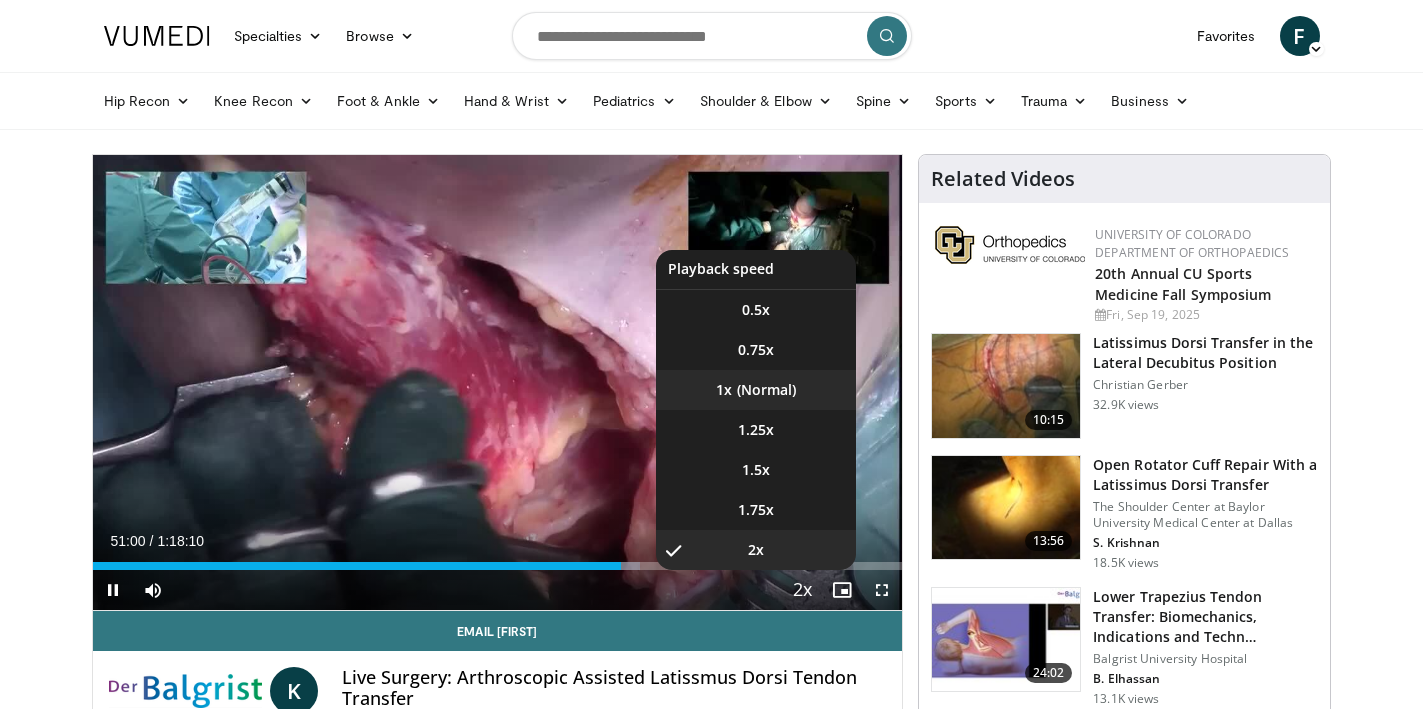 click on "1x" at bounding box center (756, 390) 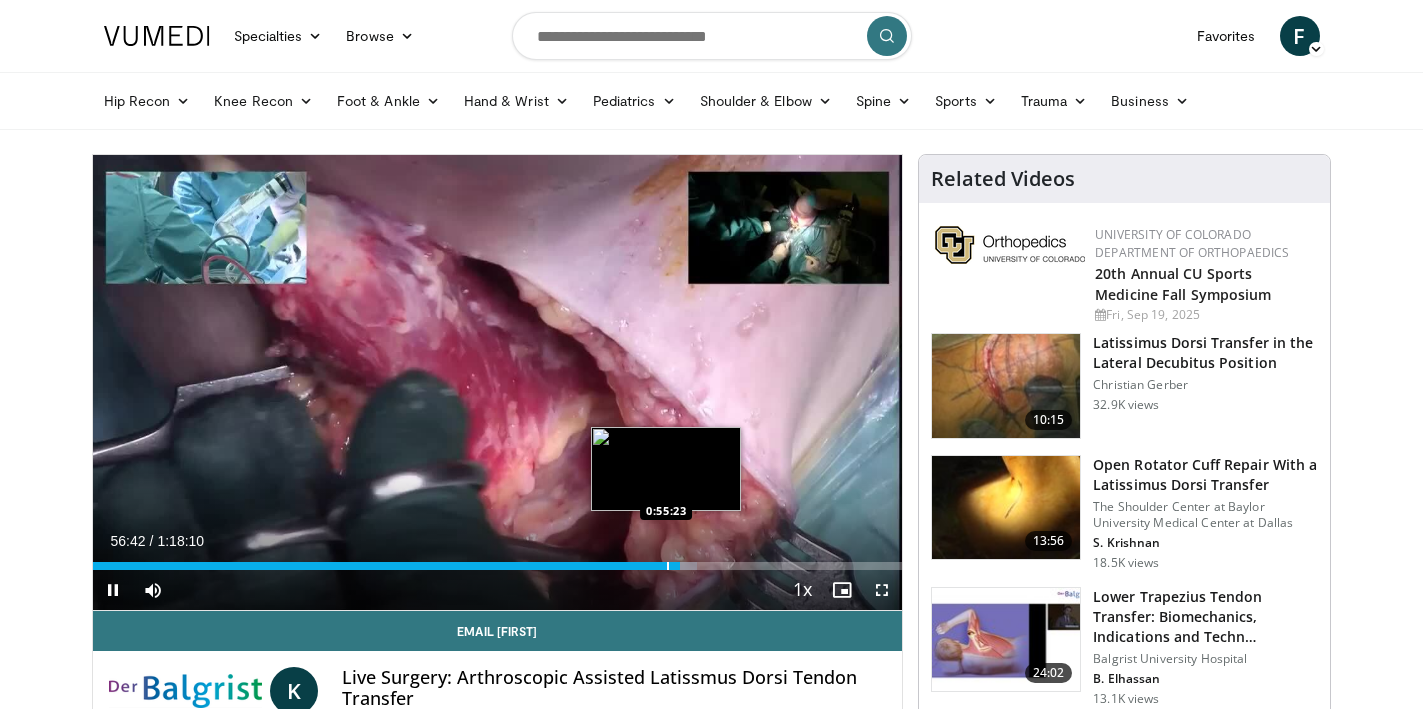 click at bounding box center [668, 566] 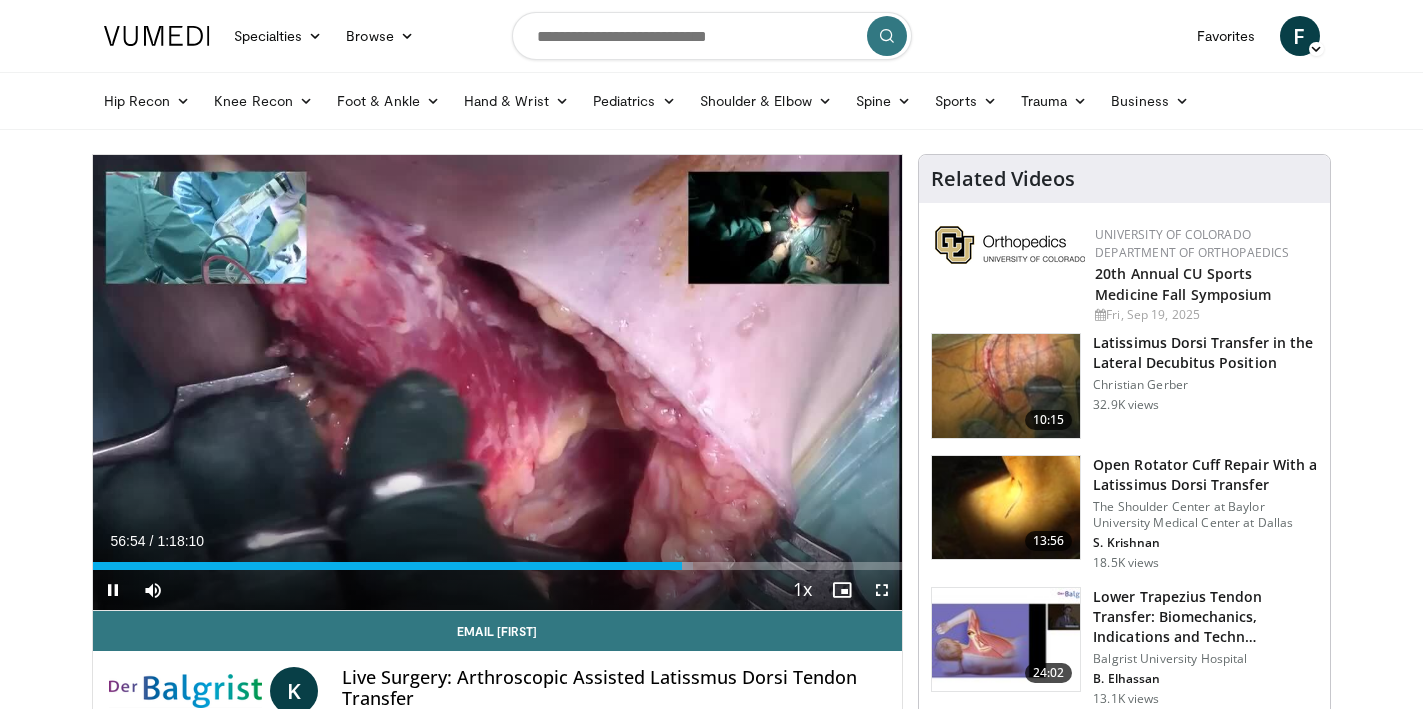 click at bounding box center [113, 590] 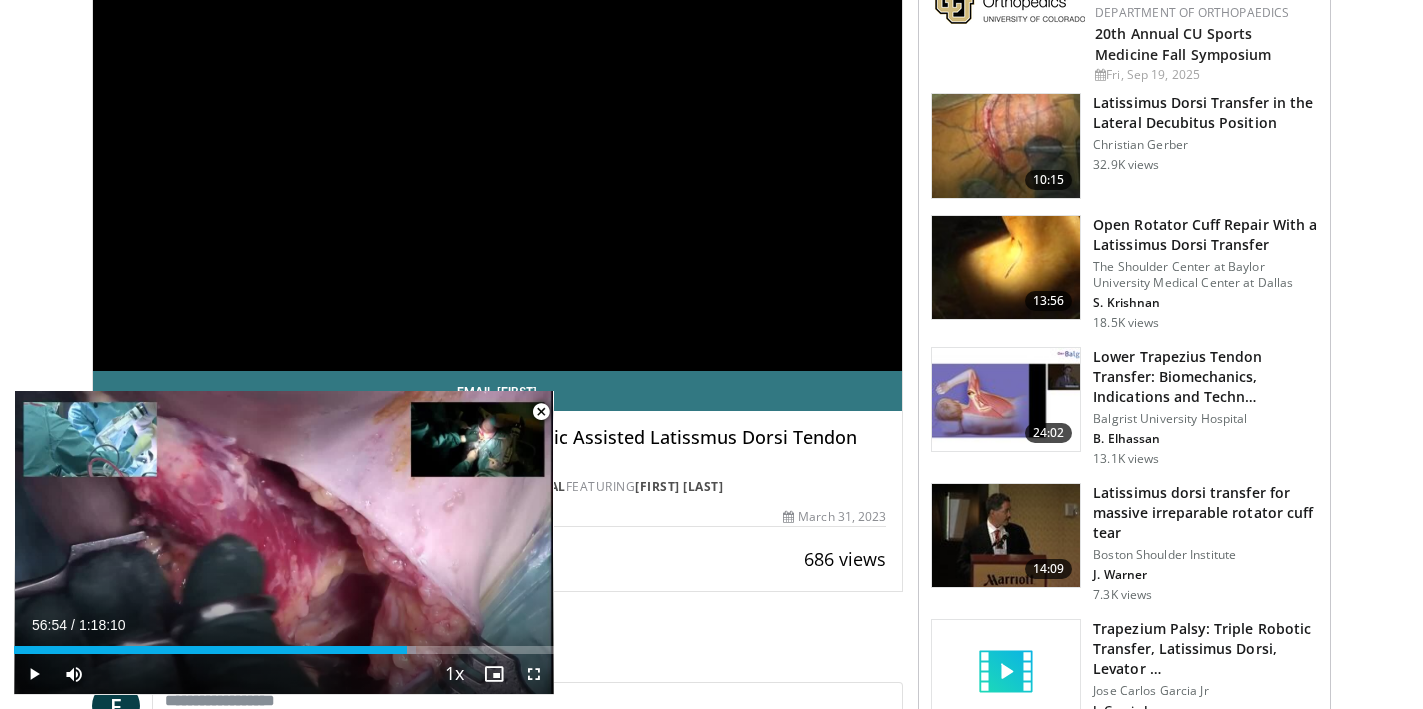 scroll, scrollTop: 255, scrollLeft: 0, axis: vertical 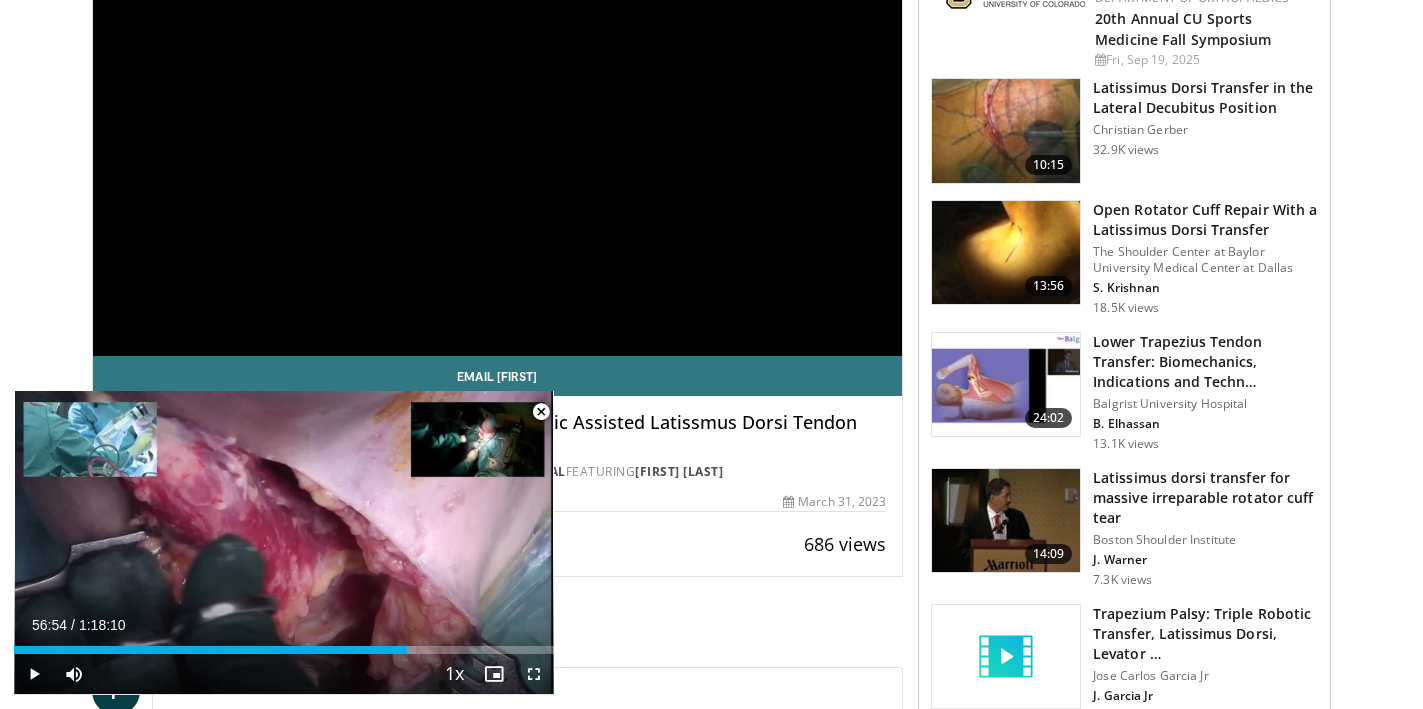 click at bounding box center [541, 412] 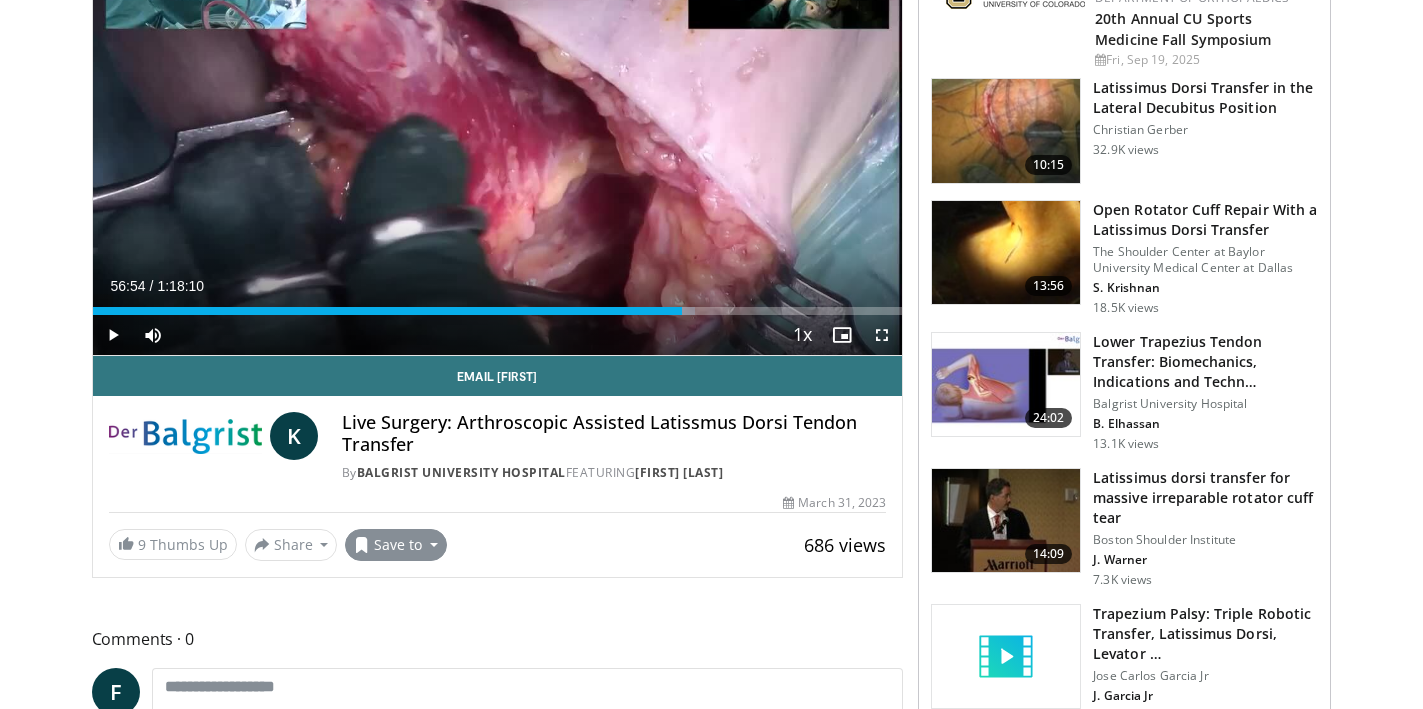 click on "Save to" at bounding box center [396, 545] 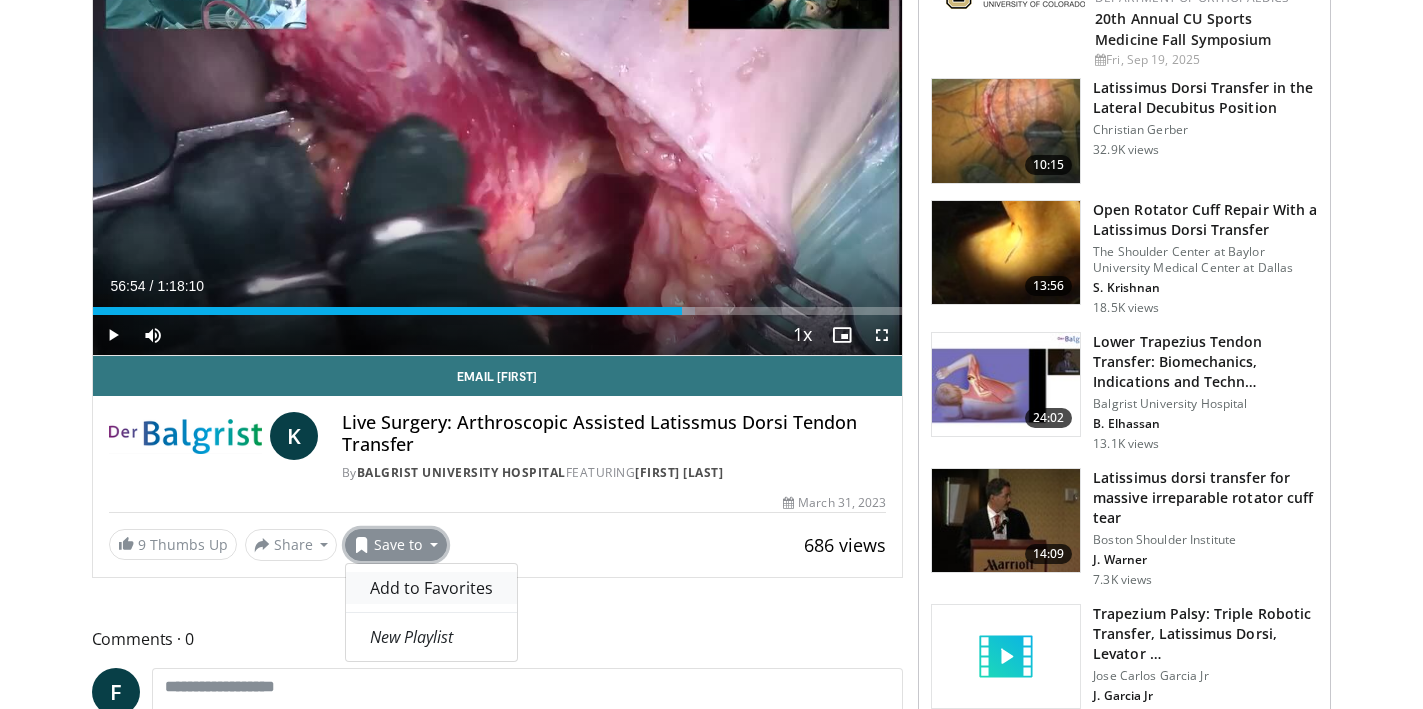 click on "Add to Favorites" at bounding box center [431, 588] 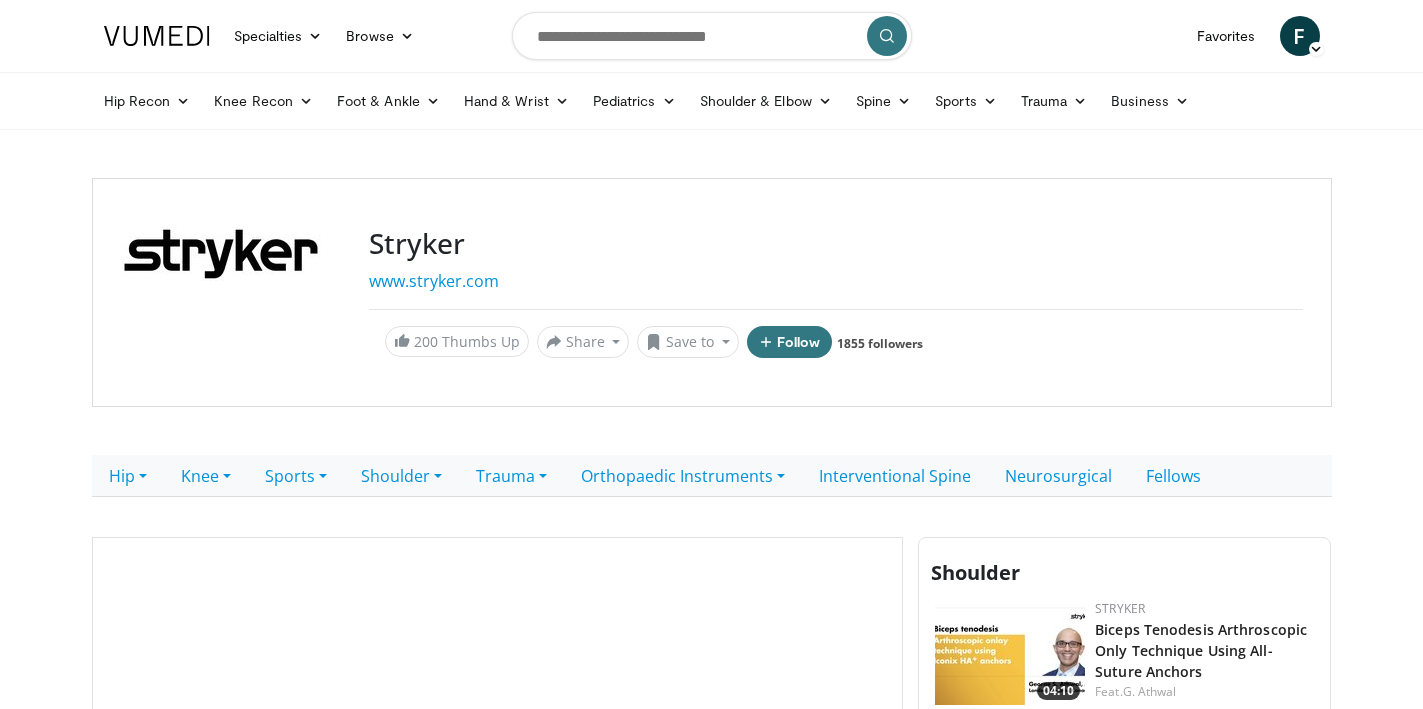 scroll, scrollTop: 84, scrollLeft: 0, axis: vertical 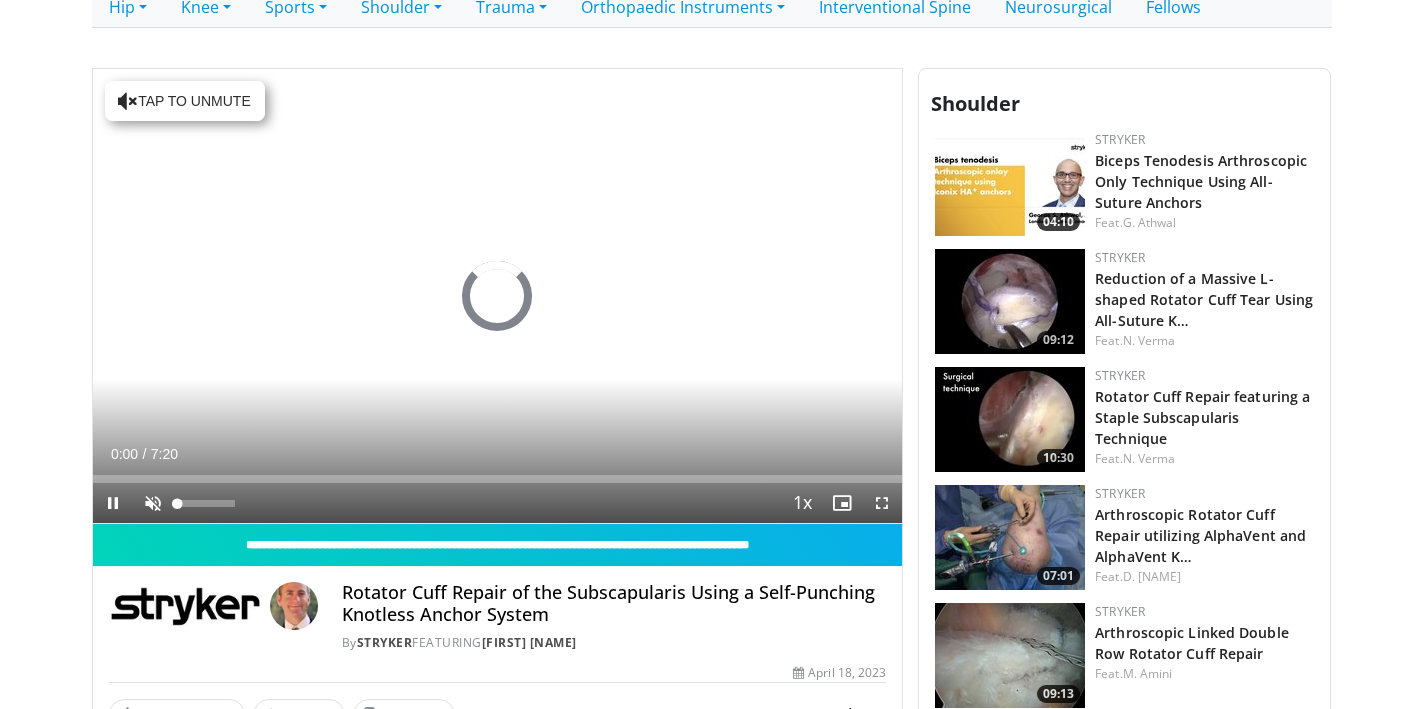 click at bounding box center [153, 503] 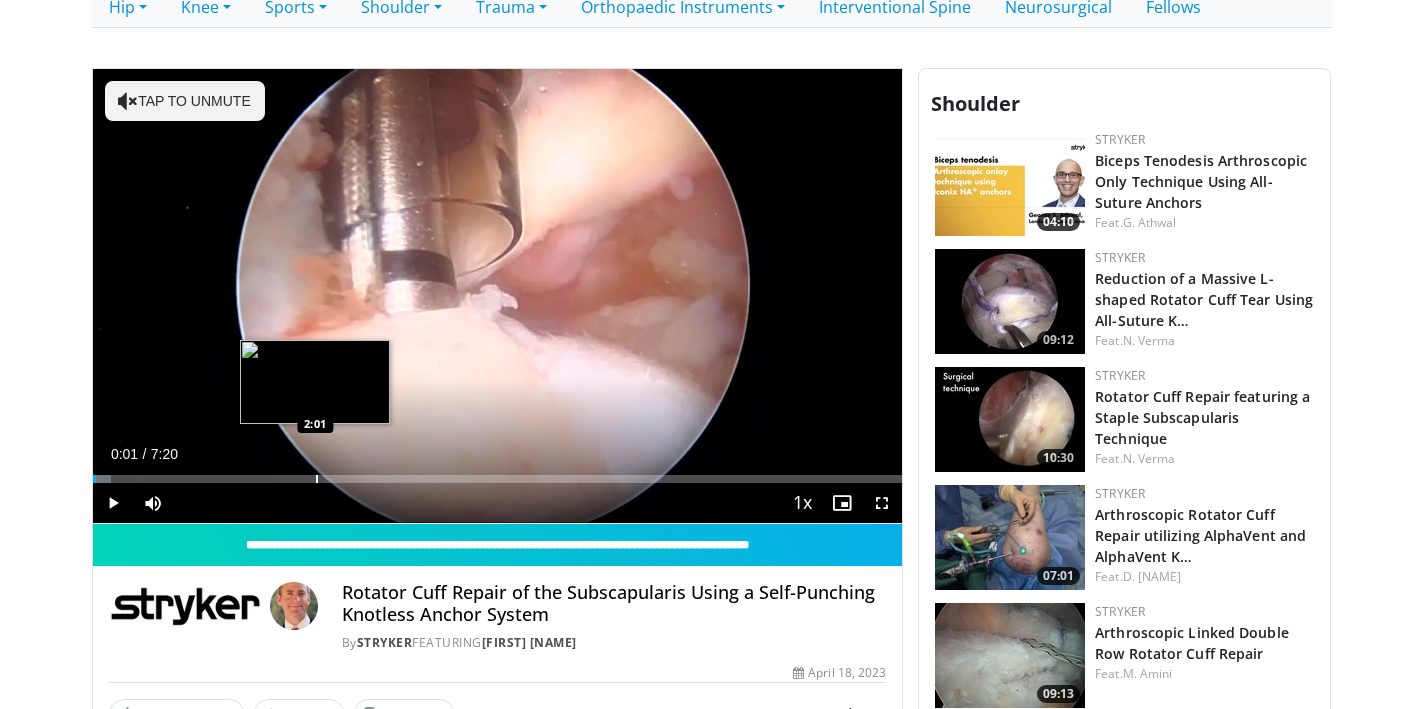 click on "Loaded :  2.26% 0:01 2:01" at bounding box center [498, 473] 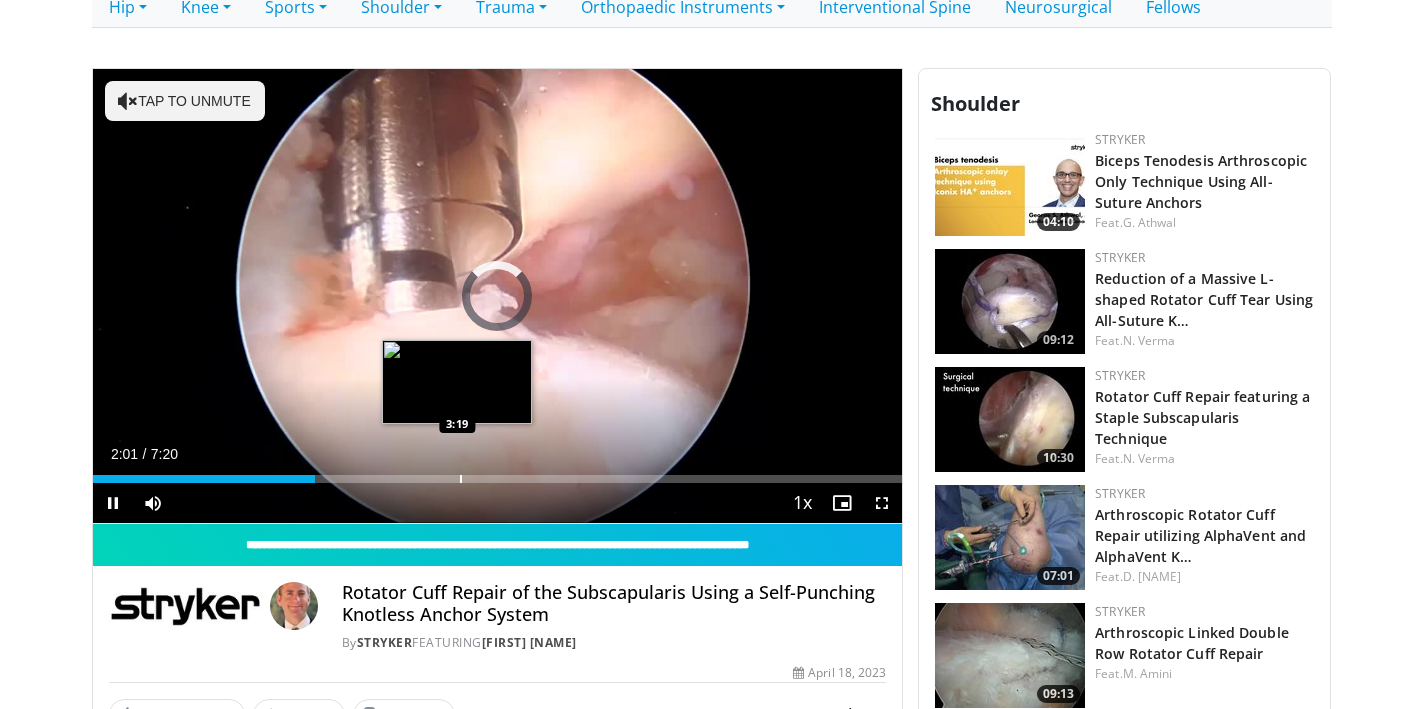 click on "Loaded :  5.11% 2:01 3:19" at bounding box center (498, 473) 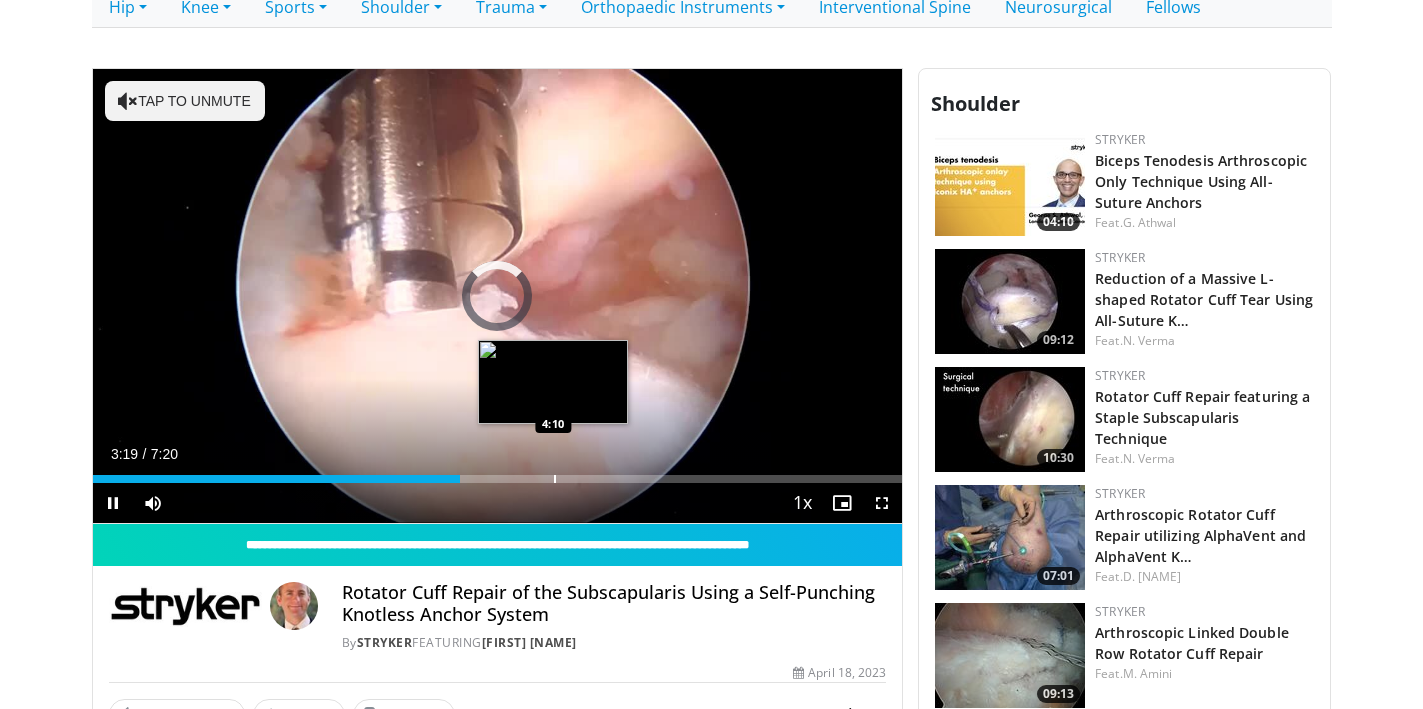 click at bounding box center (555, 479) 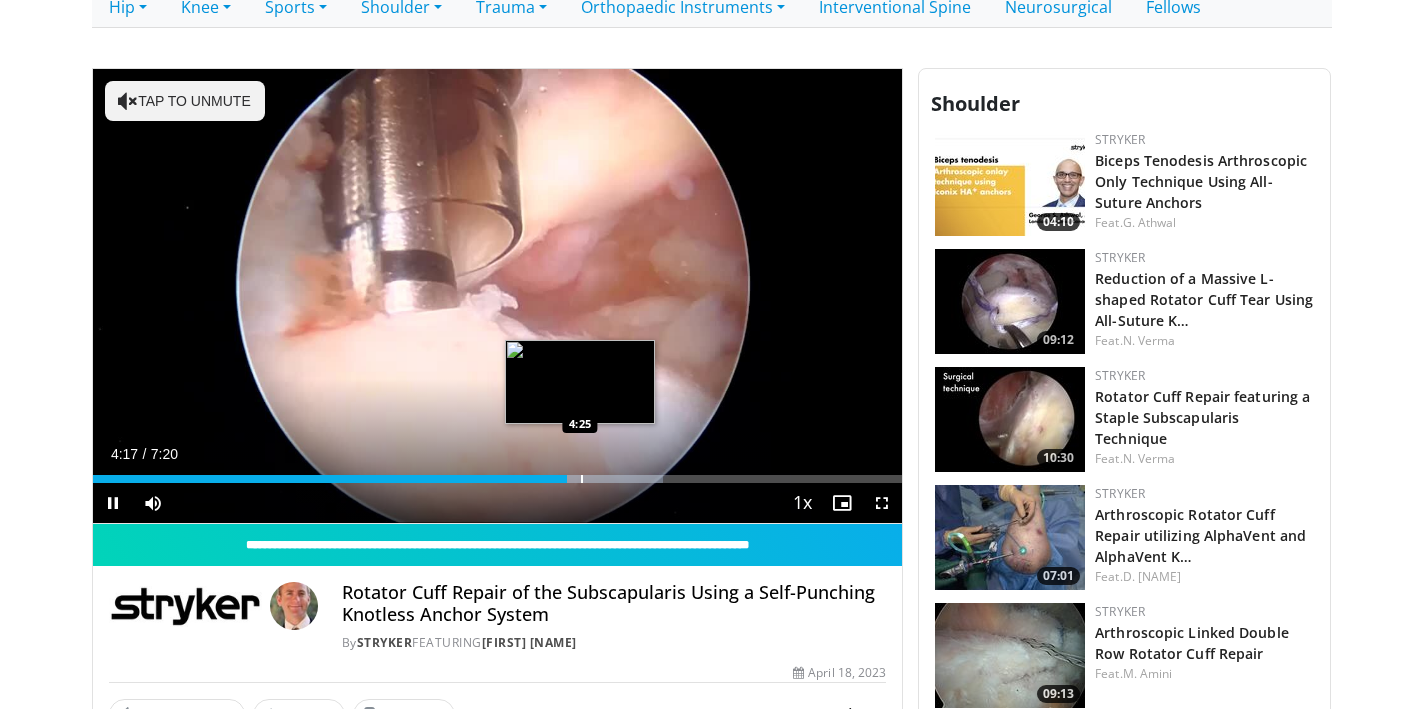 click on "Loaded :  70.43% 4:17 4:25" at bounding box center (498, 473) 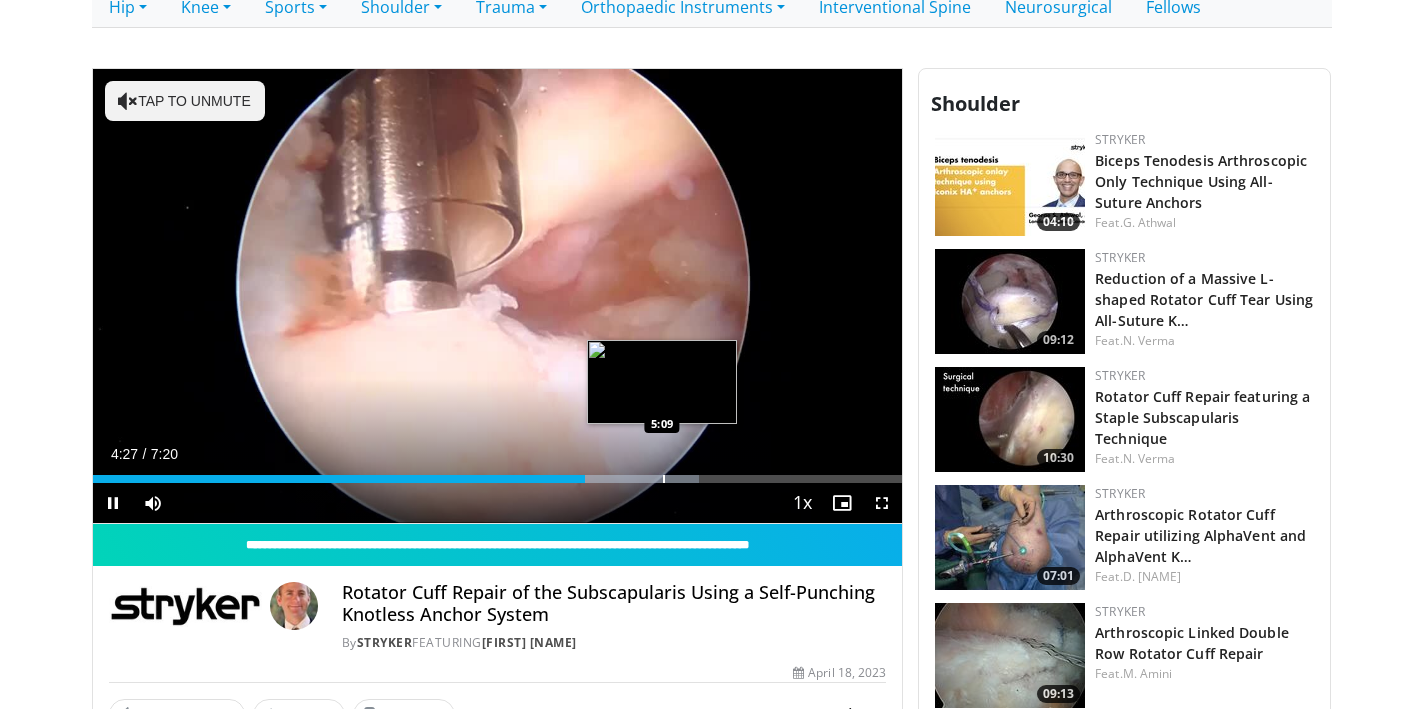 click at bounding box center (664, 479) 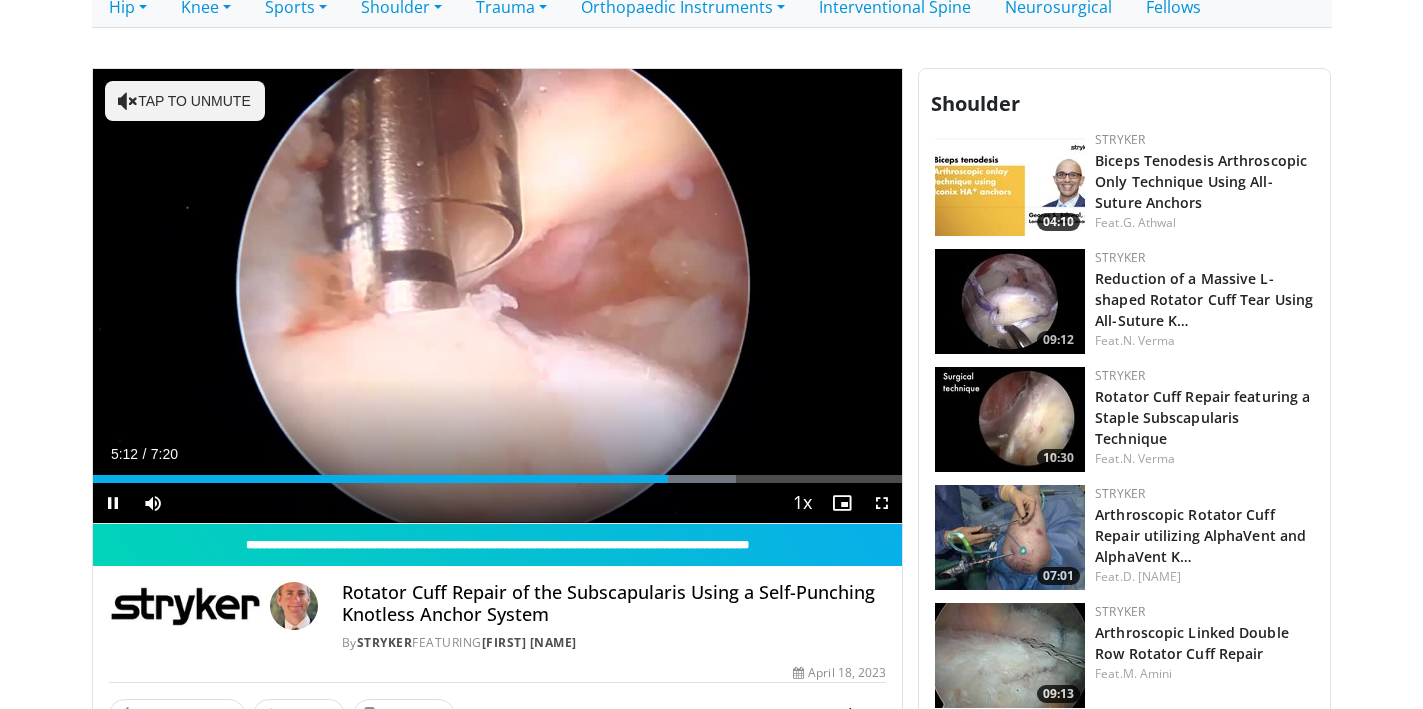 click on "Current Time  5:12 / Duration  7:20 Pause Skip Backward Skip Forward Mute 100% Loaded :  79.52% 5:12 5:35 Stream Type  LIVE Seek to live, currently behind live LIVE   1x Playback Rate 0.5x 0.75x 1x , selected 1.25x 1.5x 1.75x 2x Chapters Chapters Descriptions descriptions off , selected Captions captions off , selected Audio Track en (Main) , selected Fullscreen Enable picture-in-picture mode" at bounding box center (498, 503) 